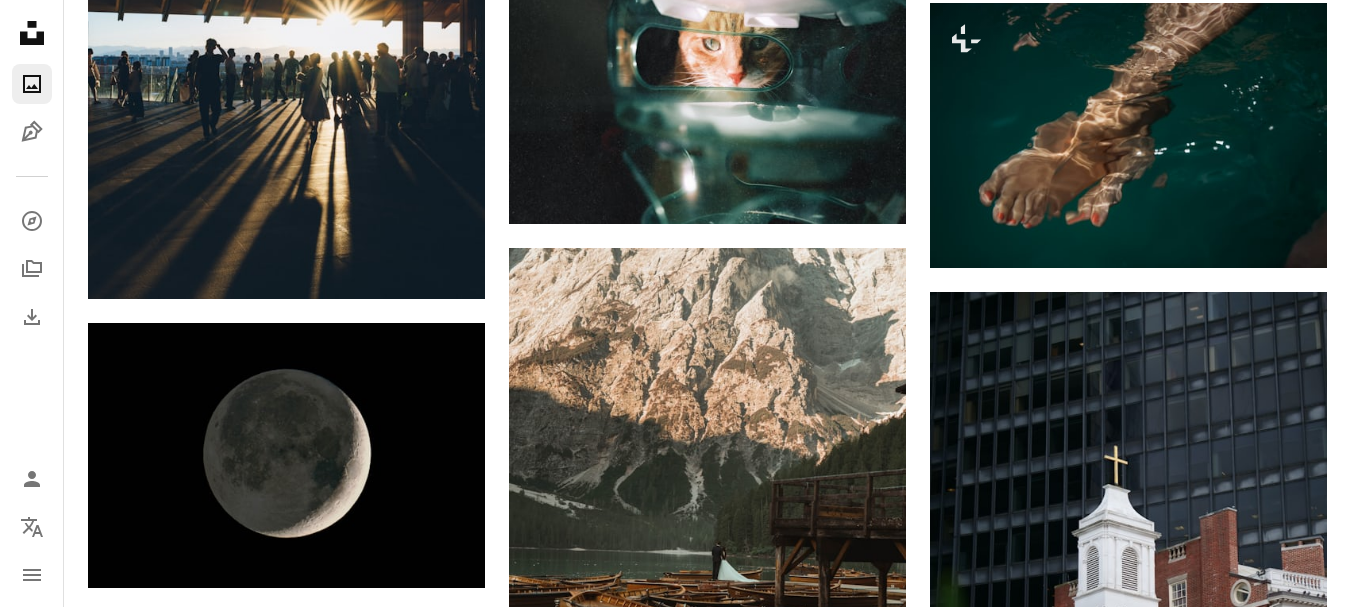 scroll, scrollTop: 4400, scrollLeft: 0, axis: vertical 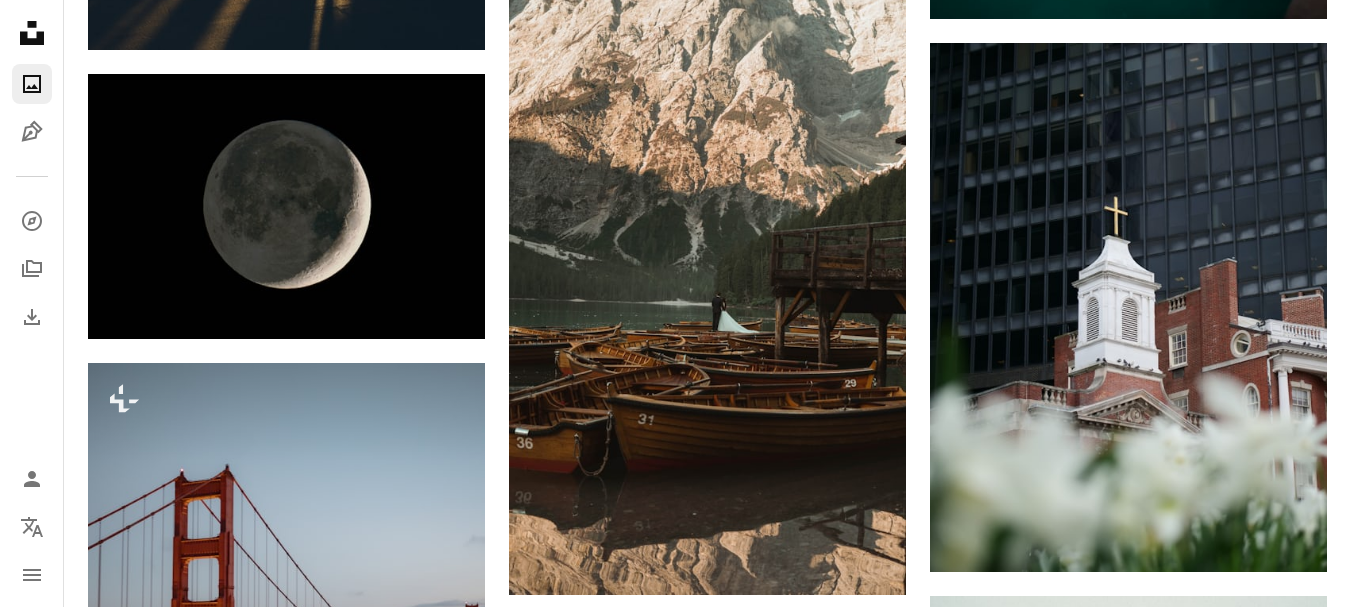 click on "[FIRST] [LAST]" at bounding box center [707, 280] 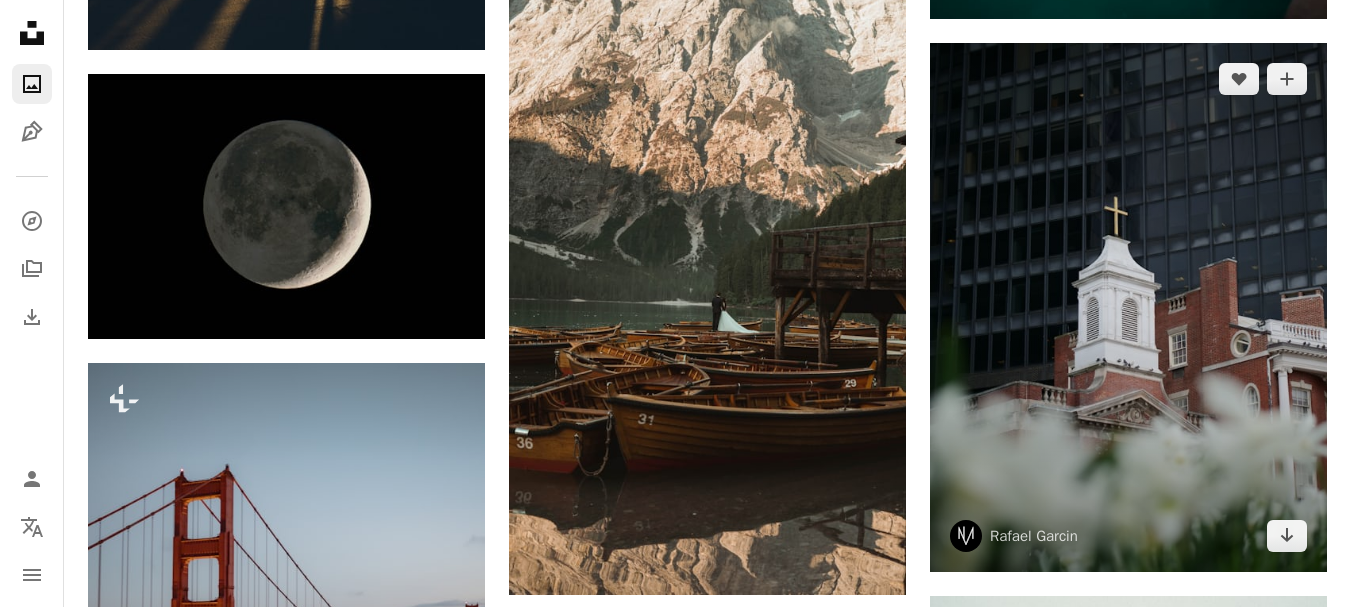 click at bounding box center (1128, 308) 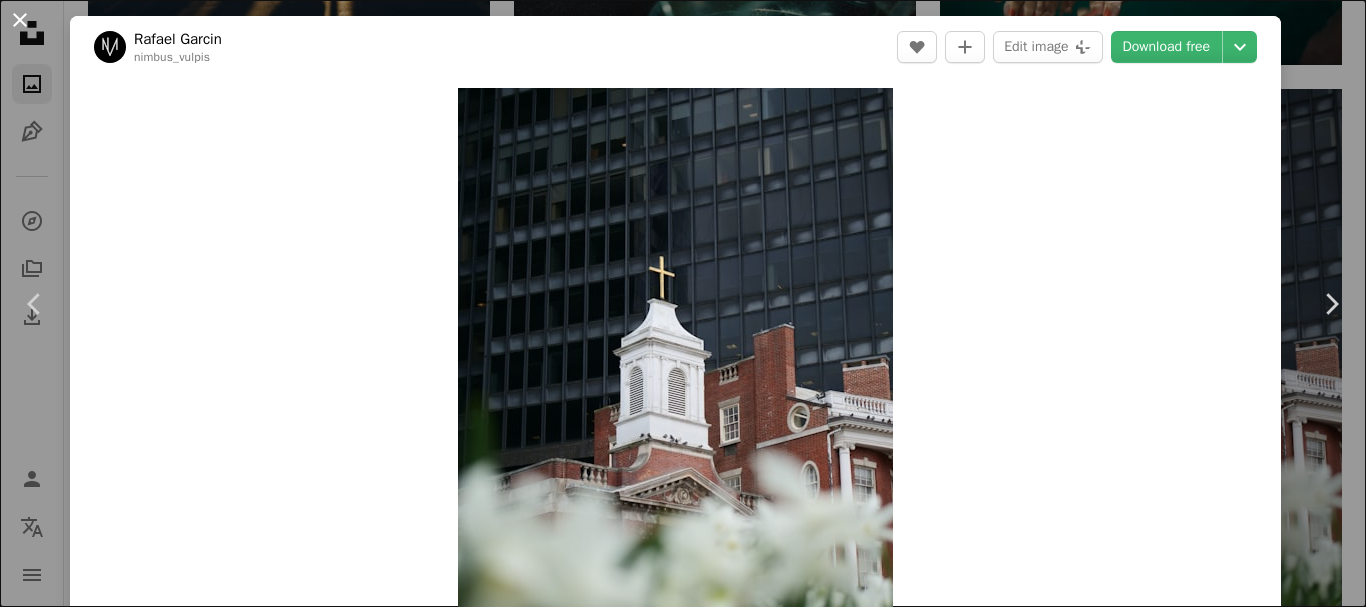 click on "An X shape" at bounding box center (20, 20) 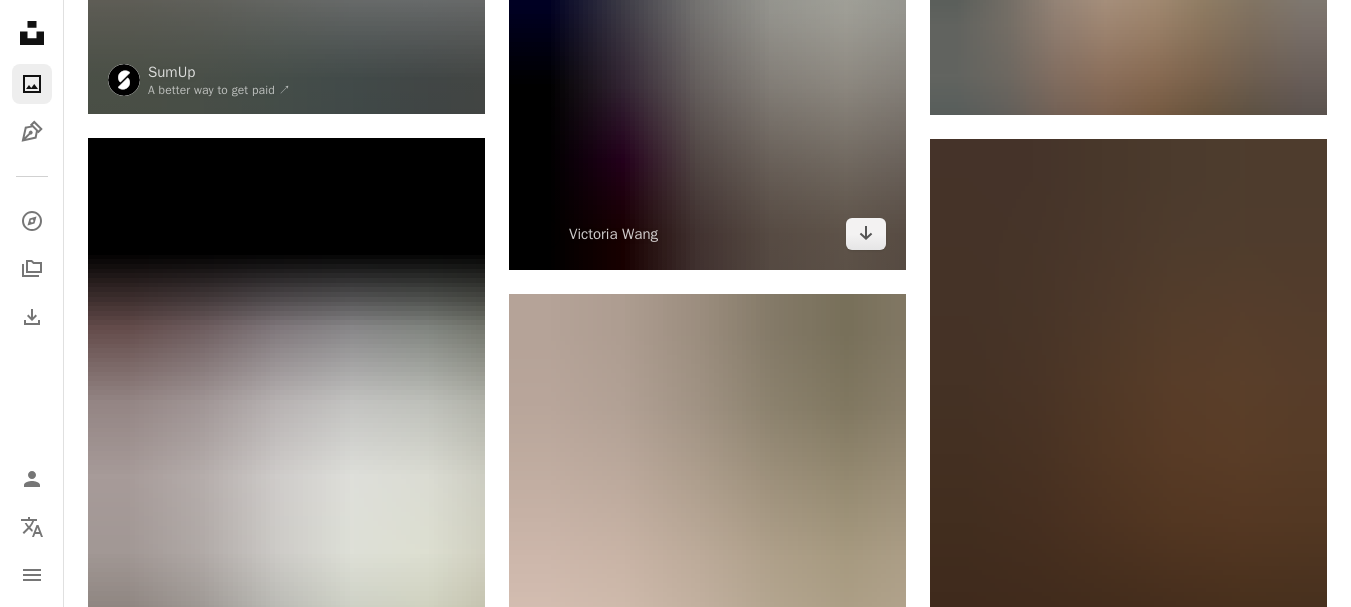 scroll, scrollTop: 5800, scrollLeft: 0, axis: vertical 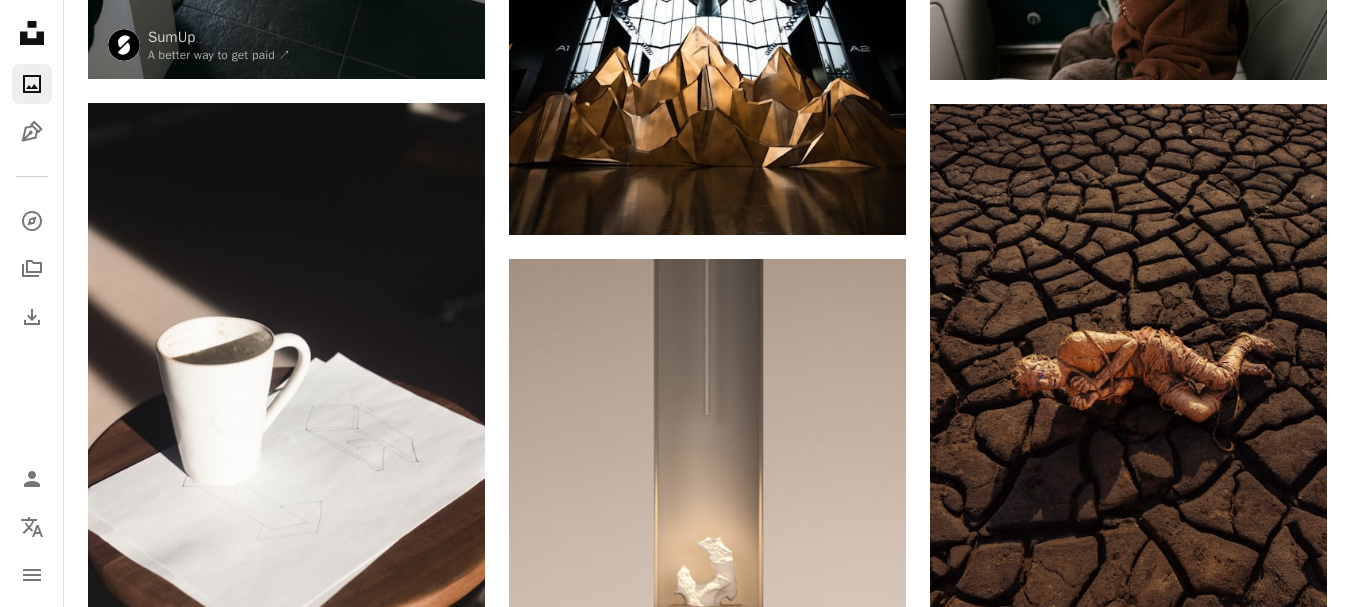 click on "[FIRST] [LAST]" at bounding box center [707, -1121] 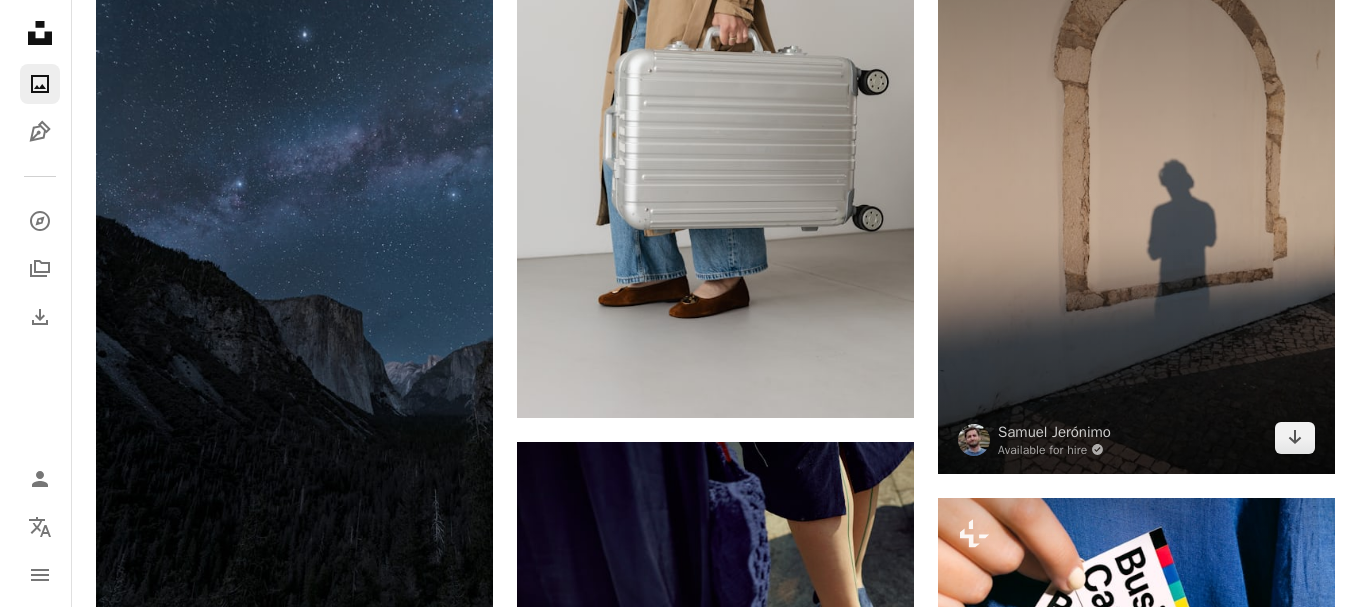 scroll, scrollTop: 7300, scrollLeft: 0, axis: vertical 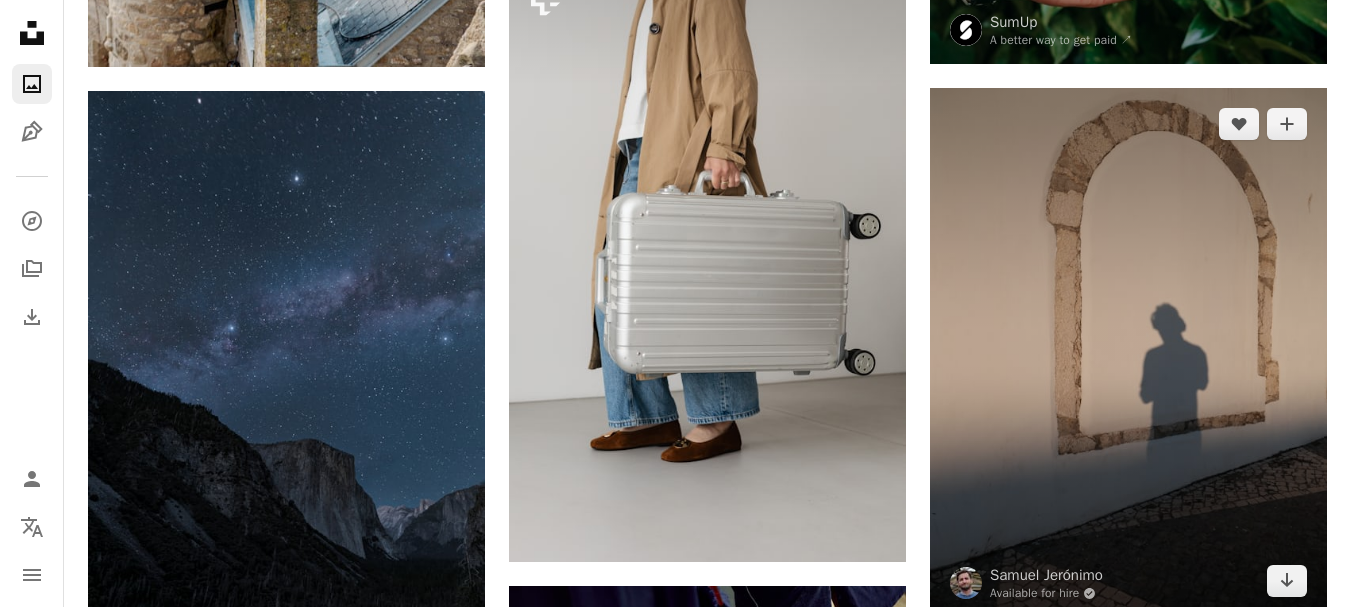click at bounding box center [1128, 353] 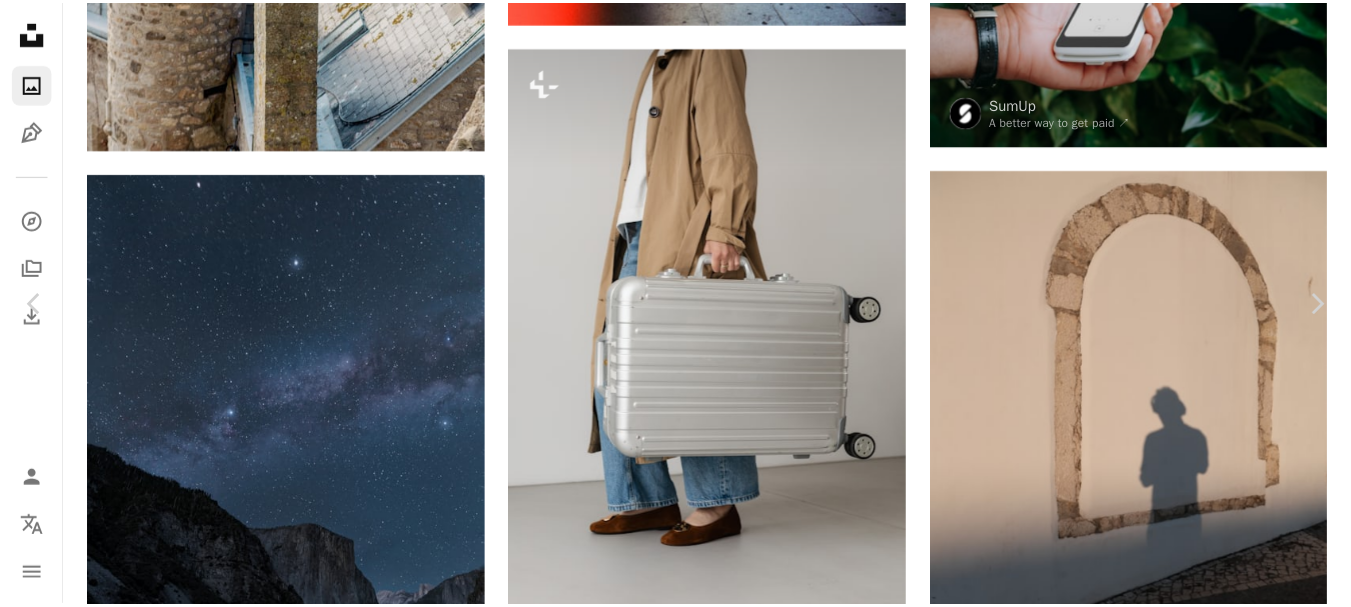 scroll, scrollTop: 0, scrollLeft: 0, axis: both 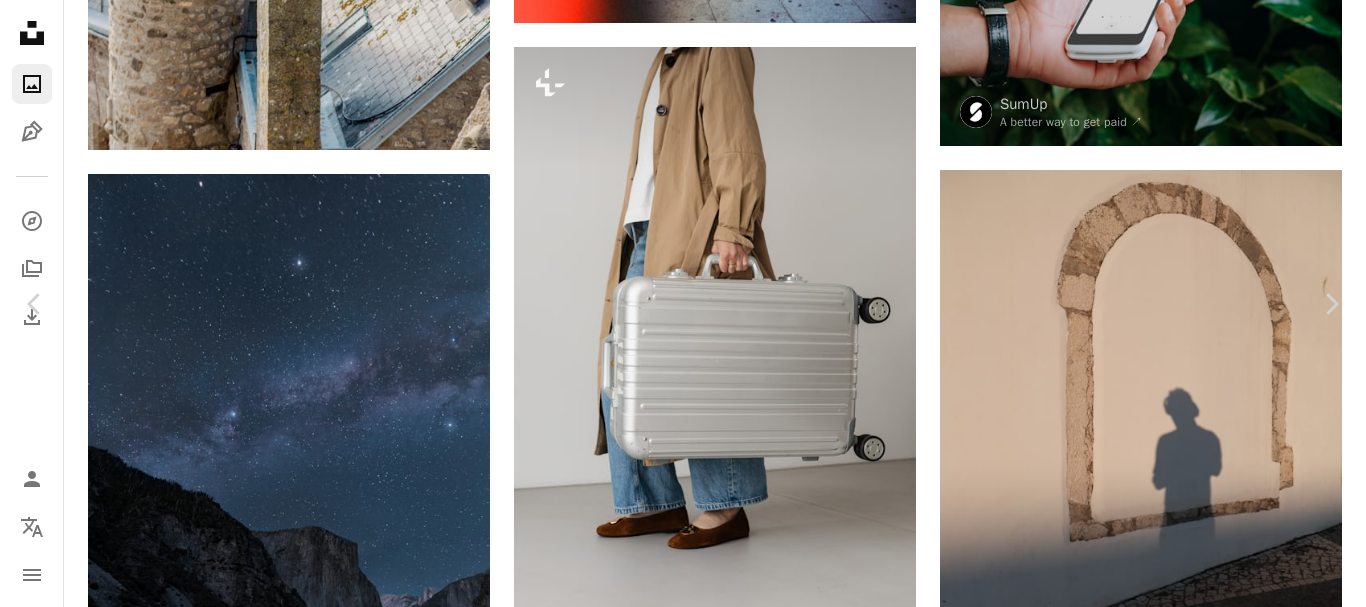 click on "An X shape" at bounding box center [20, 20] 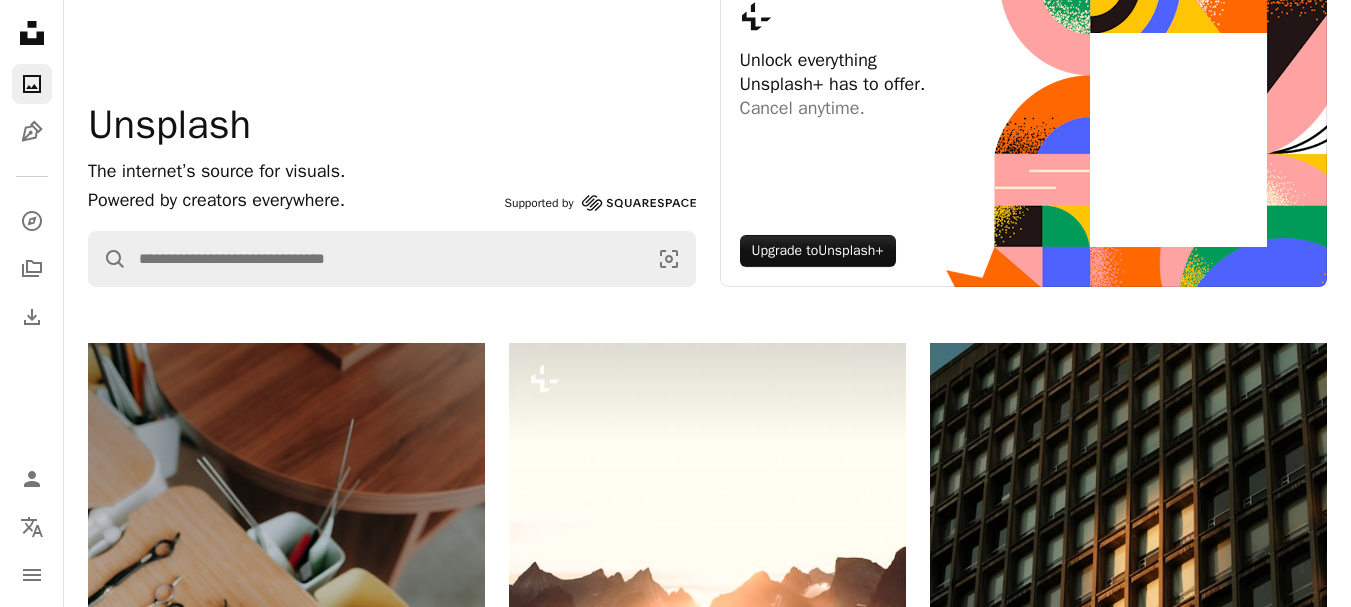 scroll, scrollTop: 0, scrollLeft: 0, axis: both 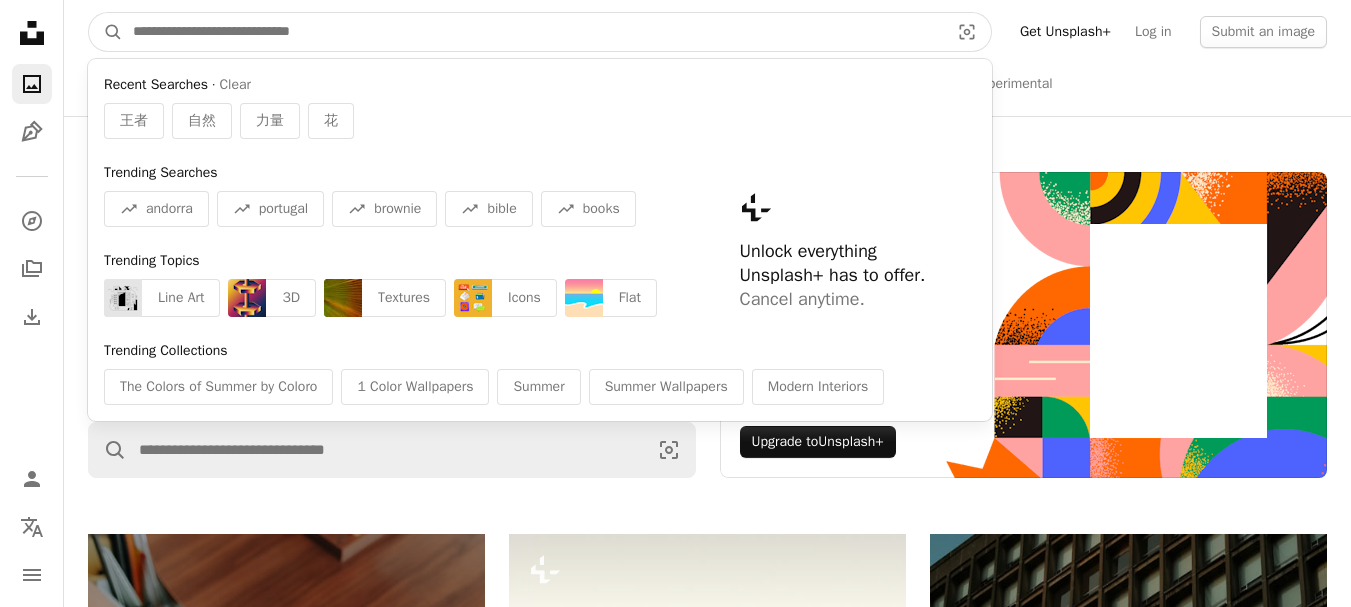 click at bounding box center [533, 32] 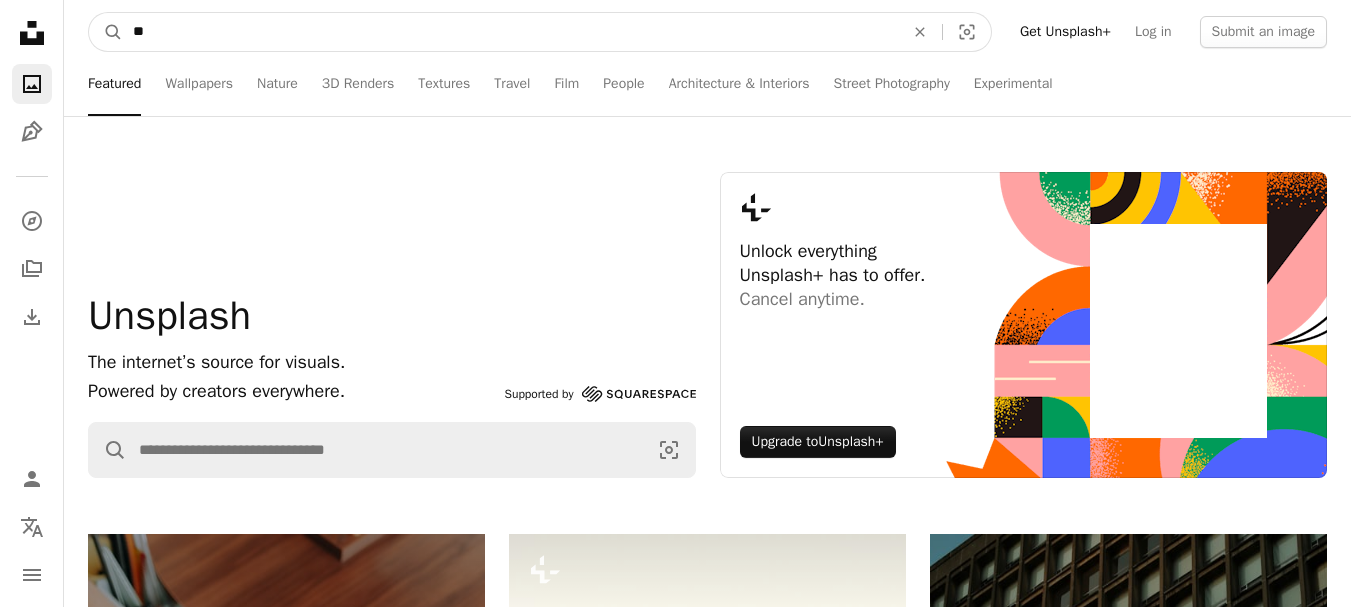 type on "*" 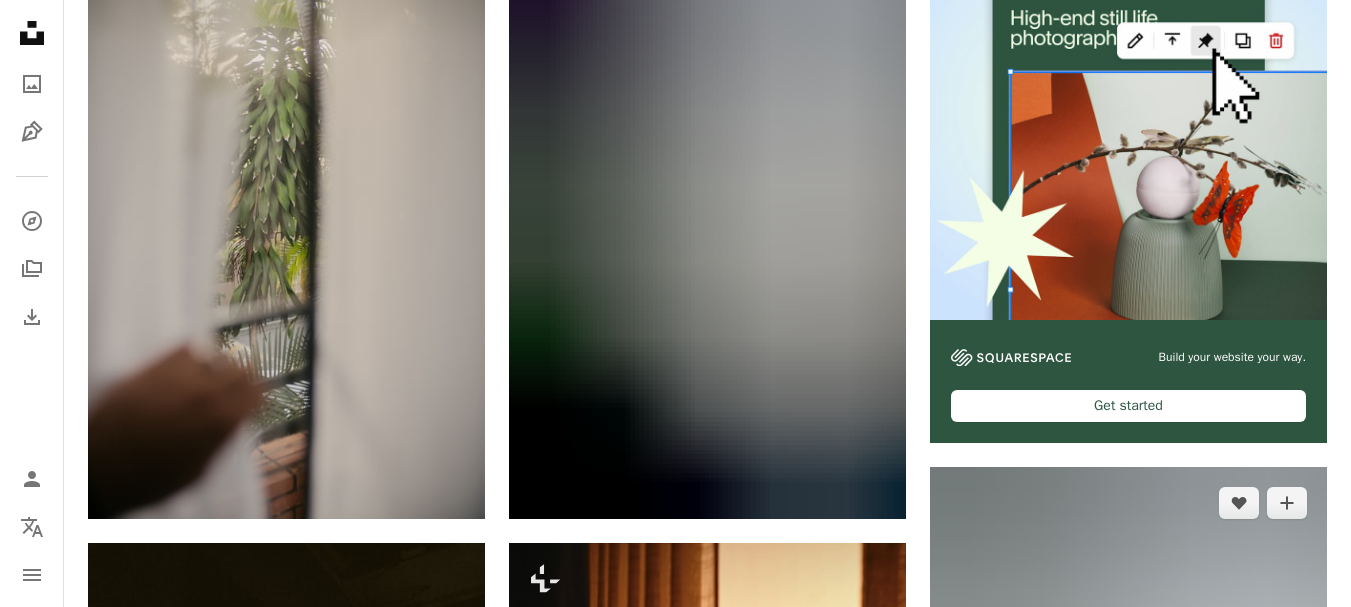 scroll, scrollTop: 900, scrollLeft: 0, axis: vertical 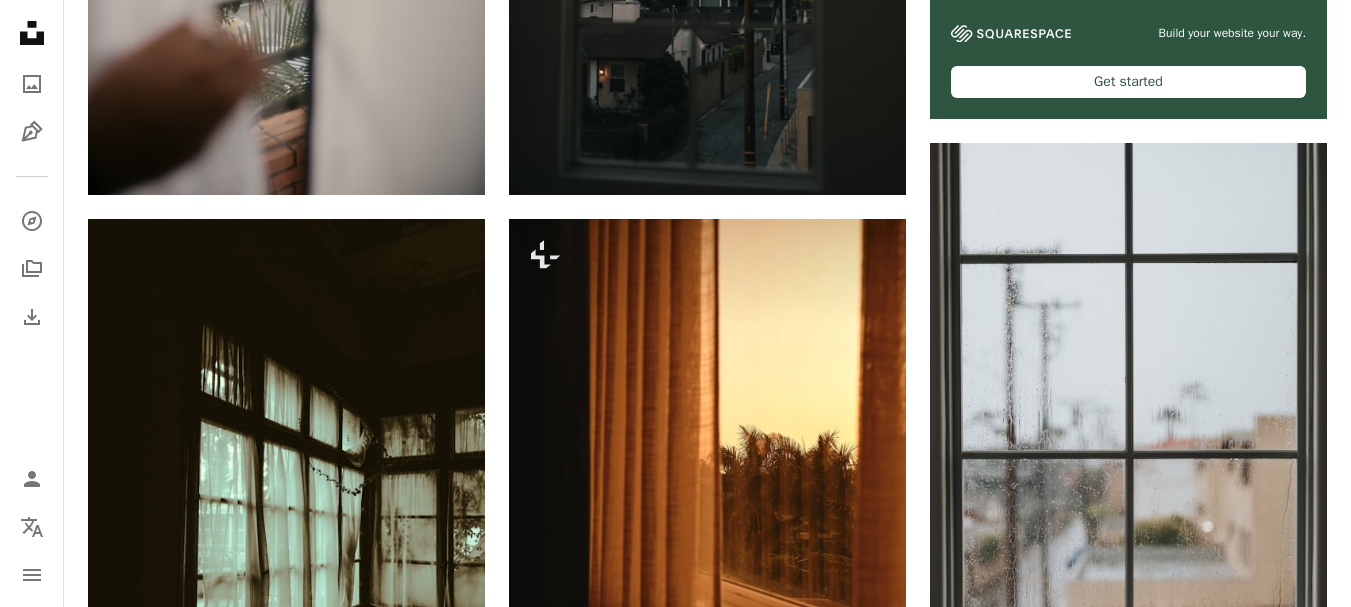 click on "[FIRST] [LAST]" at bounding box center (707, 1579) 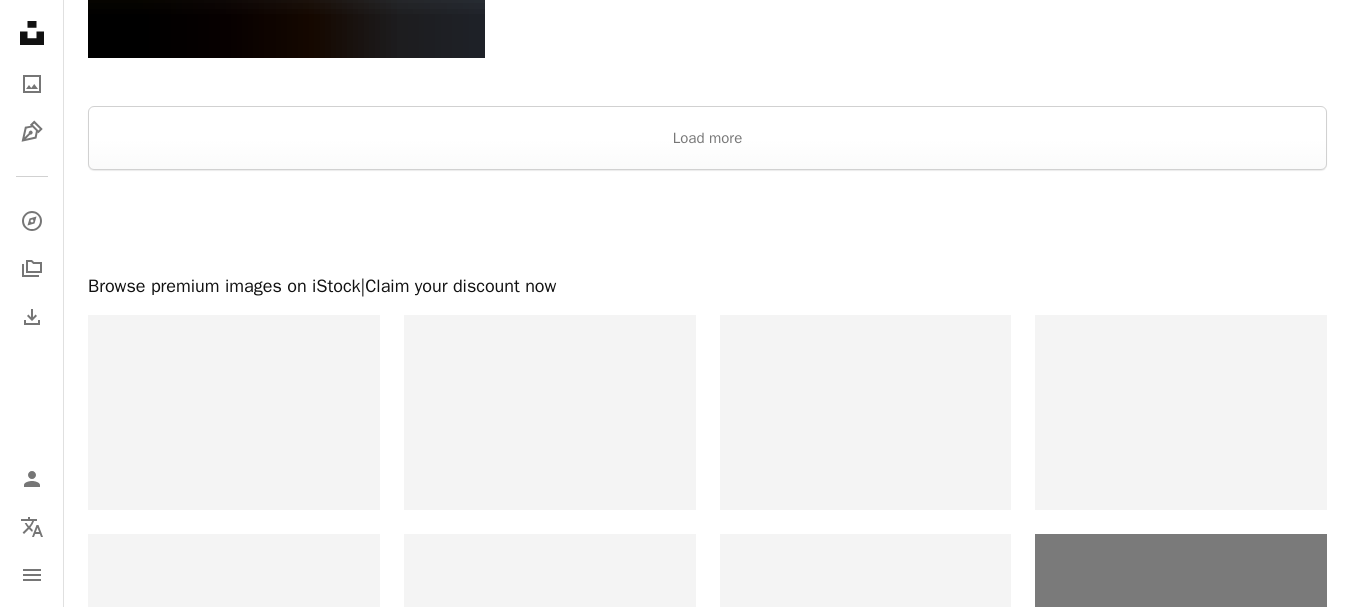 scroll, scrollTop: 4400, scrollLeft: 0, axis: vertical 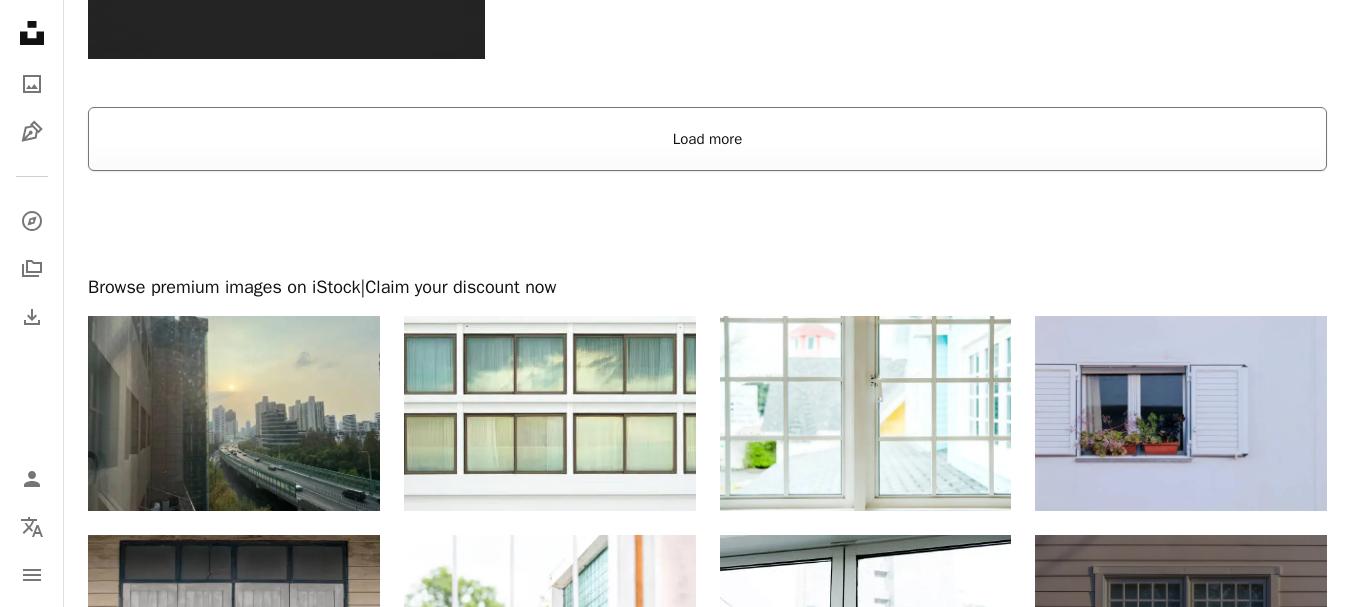 click on "Load more" at bounding box center (707, 139) 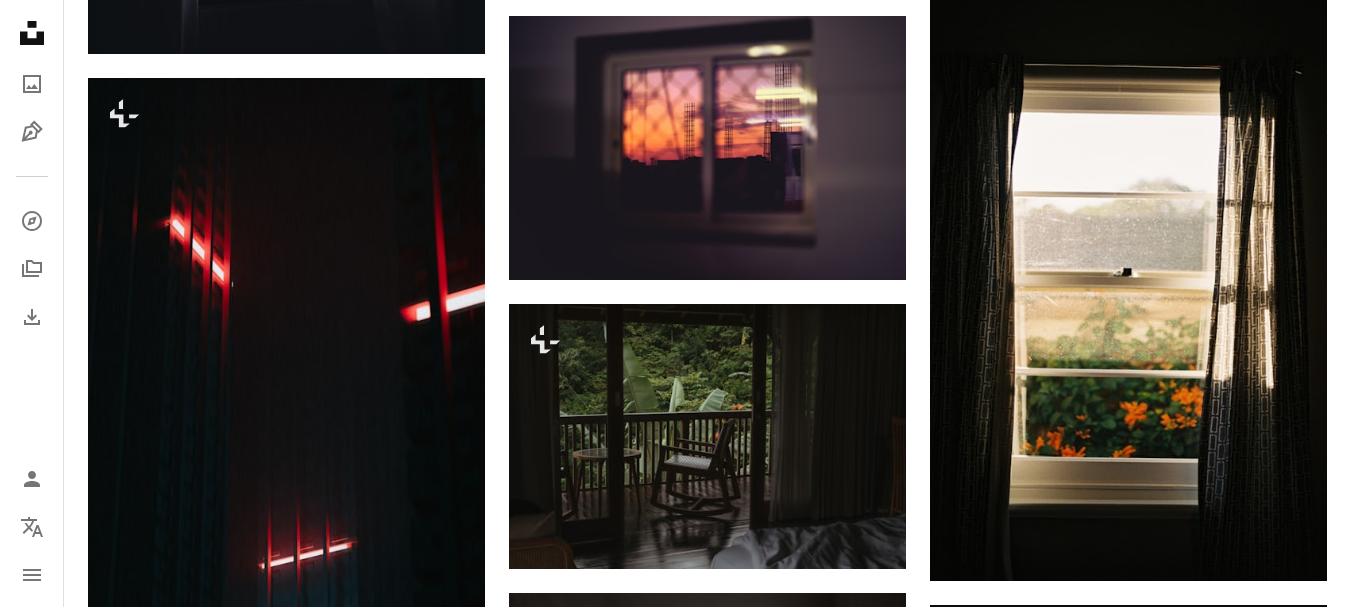 scroll, scrollTop: 7500, scrollLeft: 0, axis: vertical 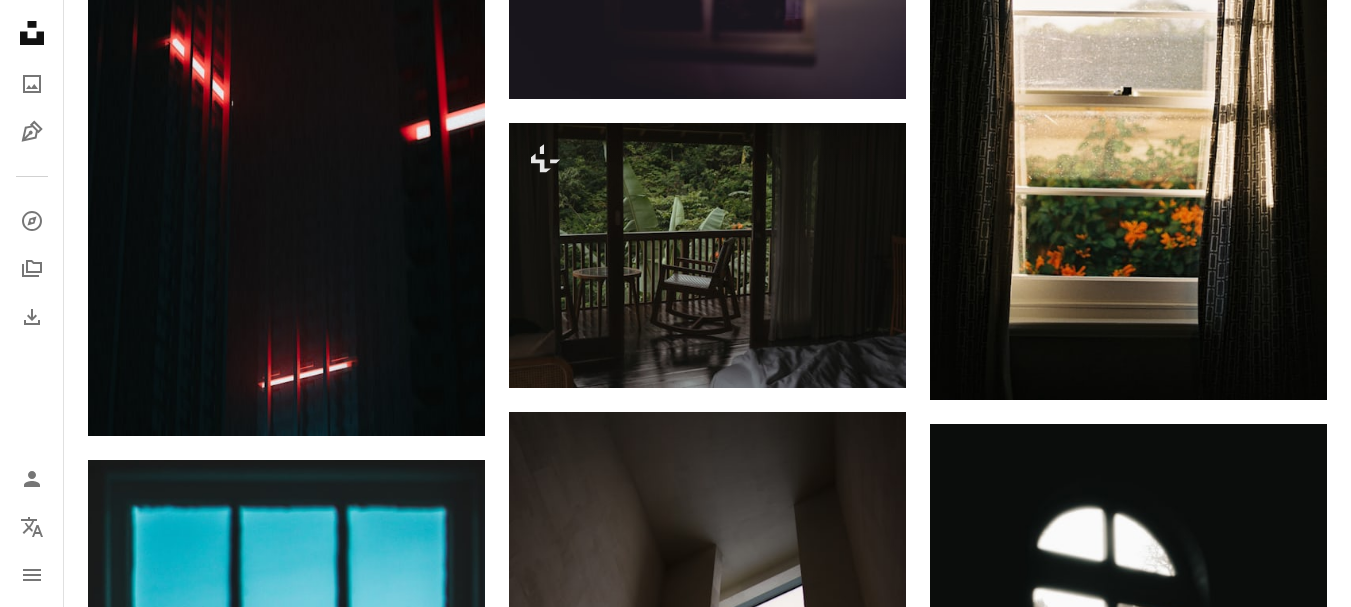 click on "[FIRST] [LAST]" at bounding box center [707, -1436] 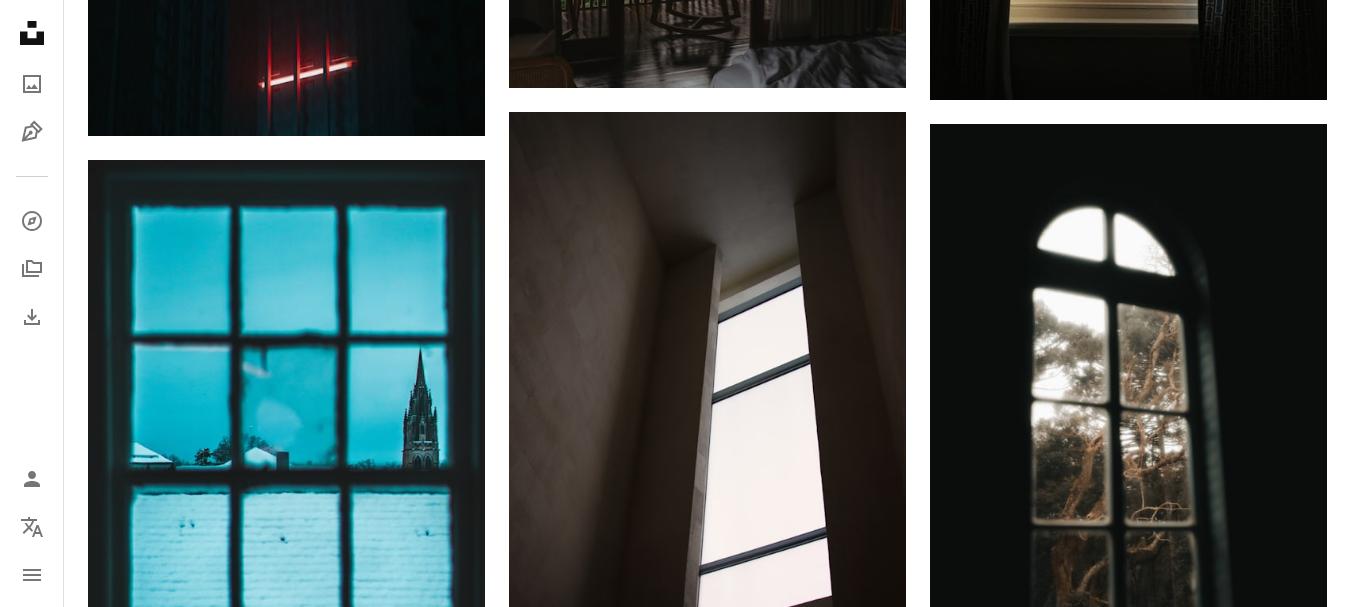 scroll, scrollTop: 8000, scrollLeft: 0, axis: vertical 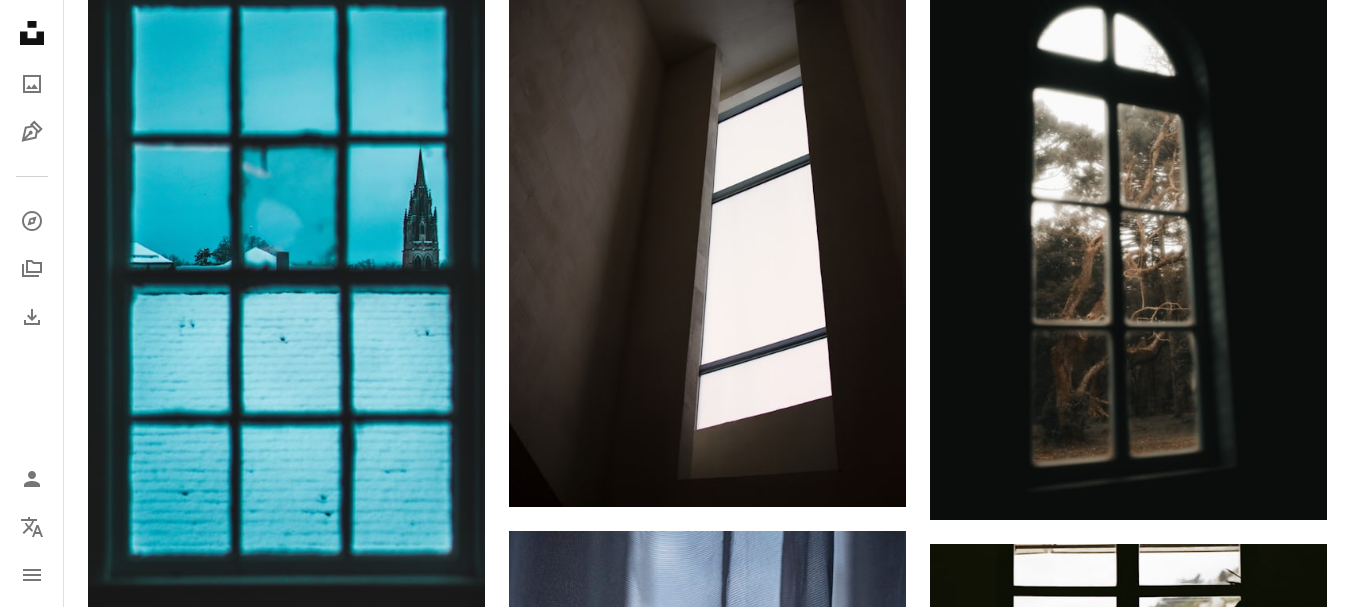click on "[FIRST] [LAST]" at bounding box center (707, -1936) 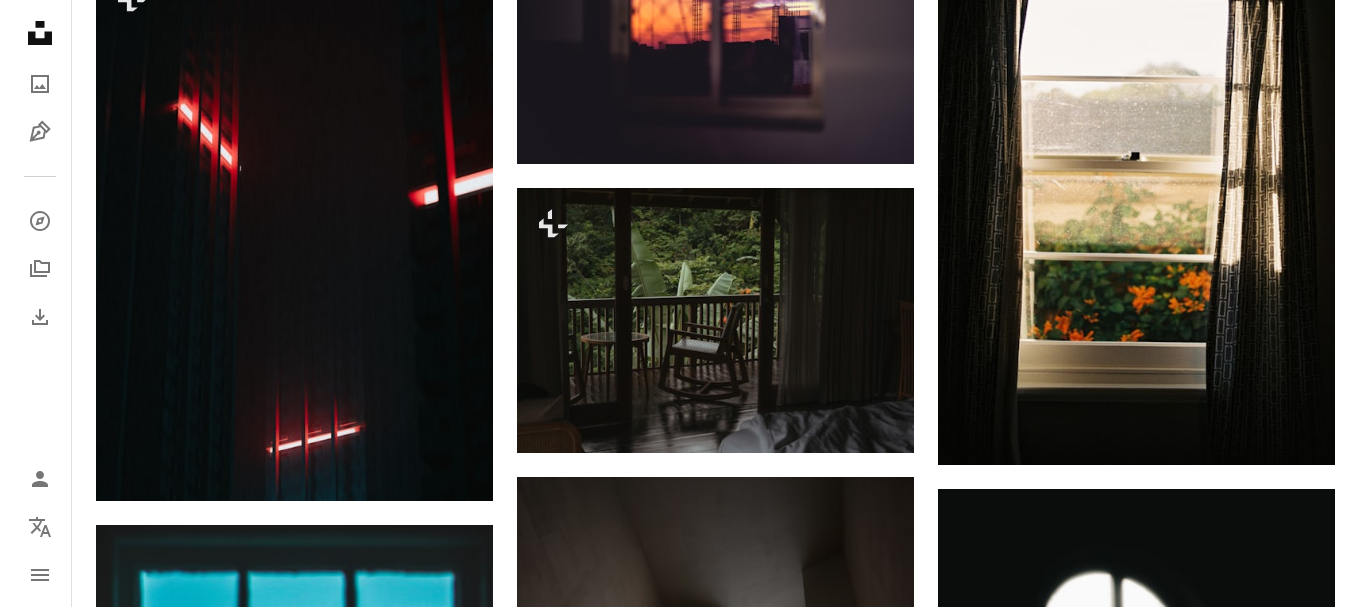 scroll, scrollTop: 7400, scrollLeft: 0, axis: vertical 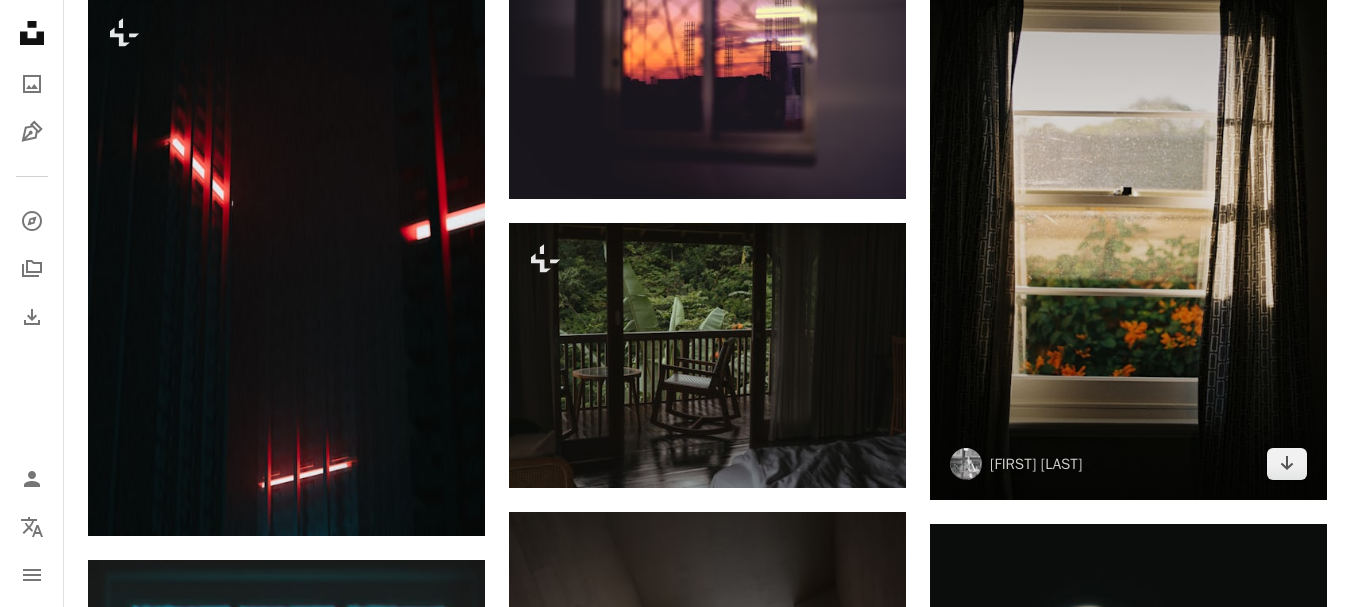 click at bounding box center [1128, 205] 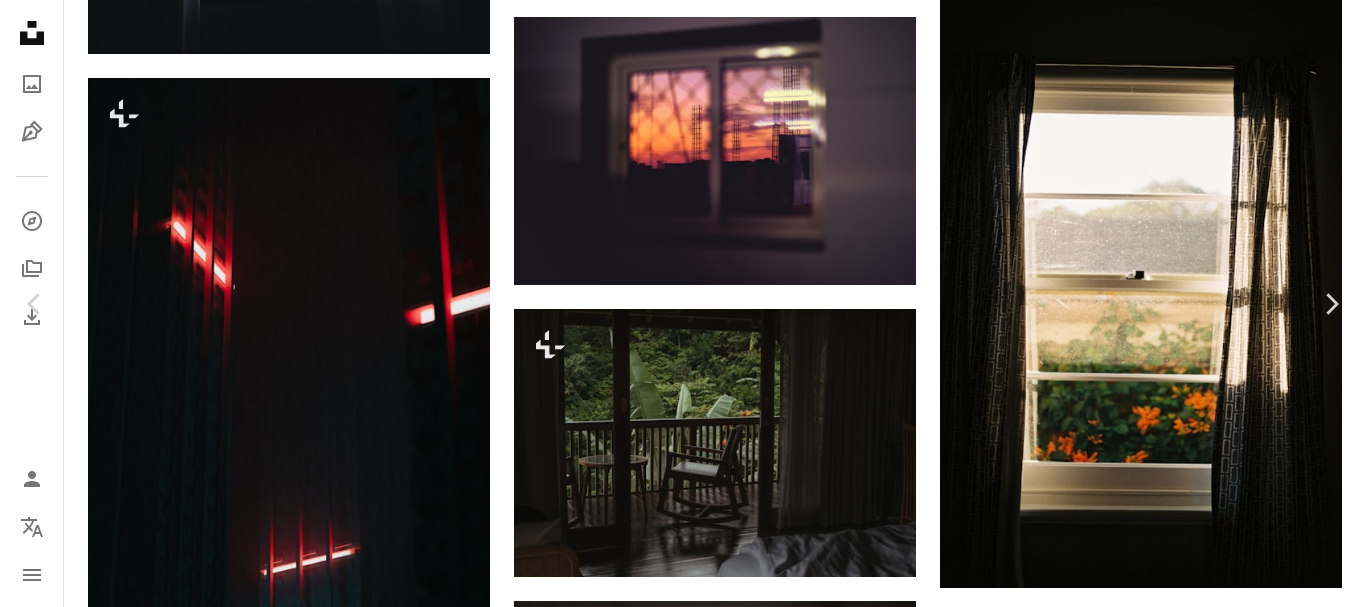 scroll, scrollTop: 5800, scrollLeft: 0, axis: vertical 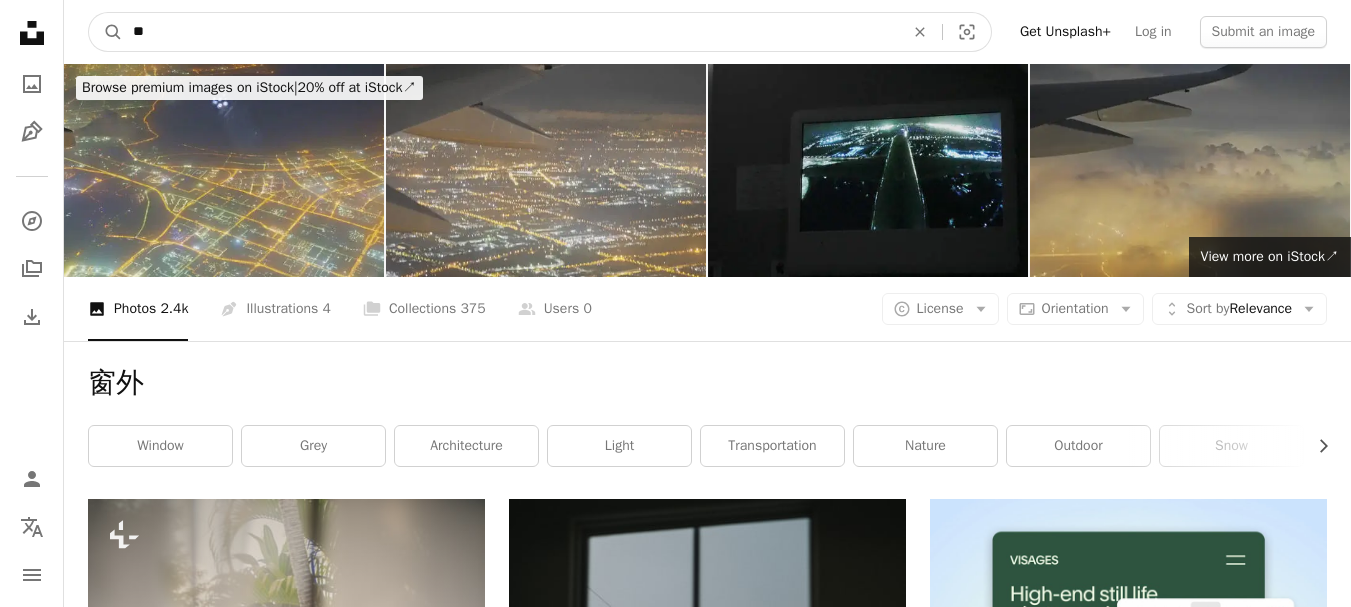 click on "**" at bounding box center [510, 32] 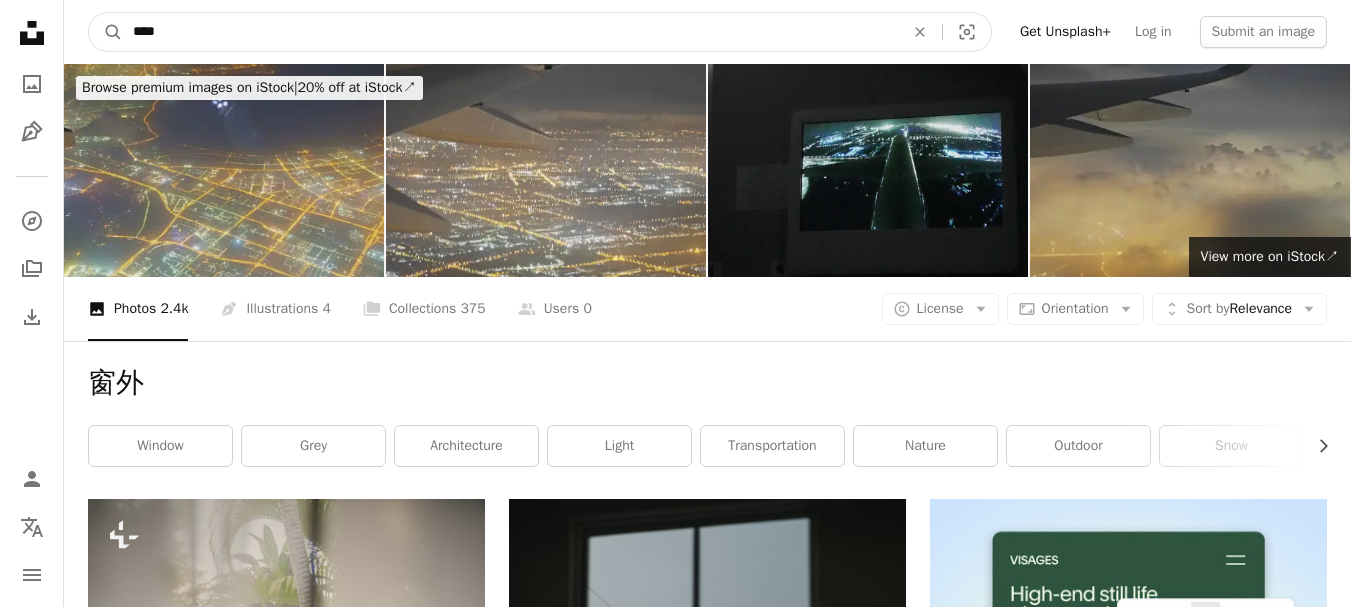 type on "****" 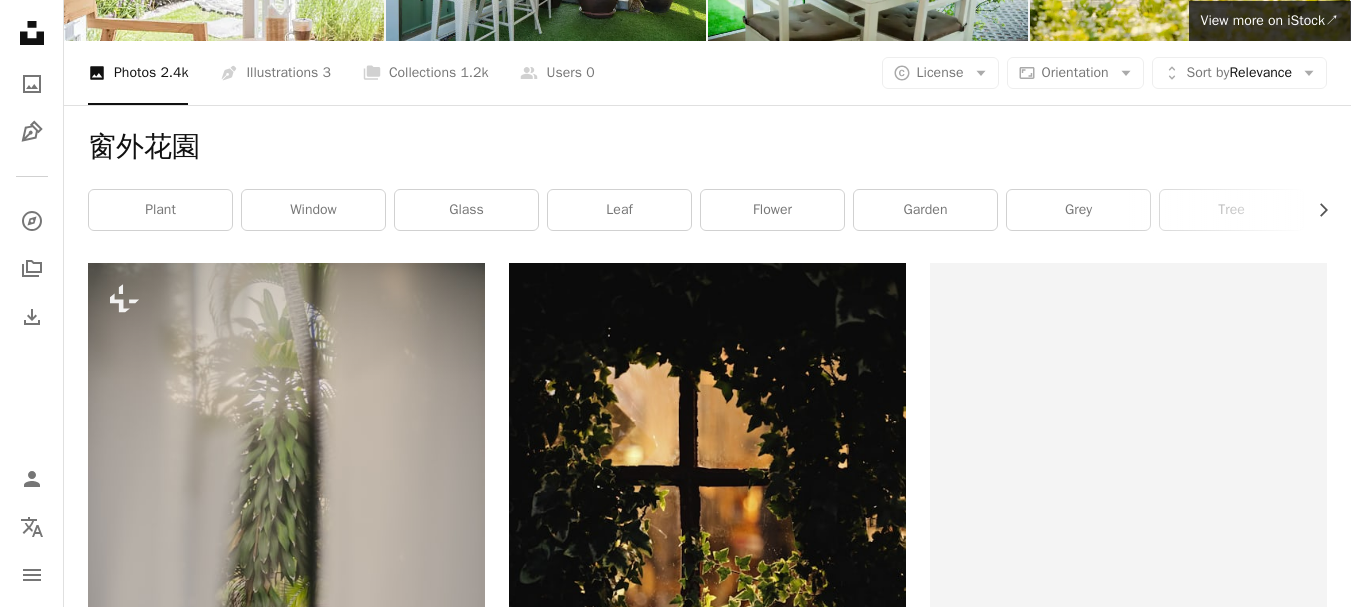 scroll, scrollTop: 0, scrollLeft: 0, axis: both 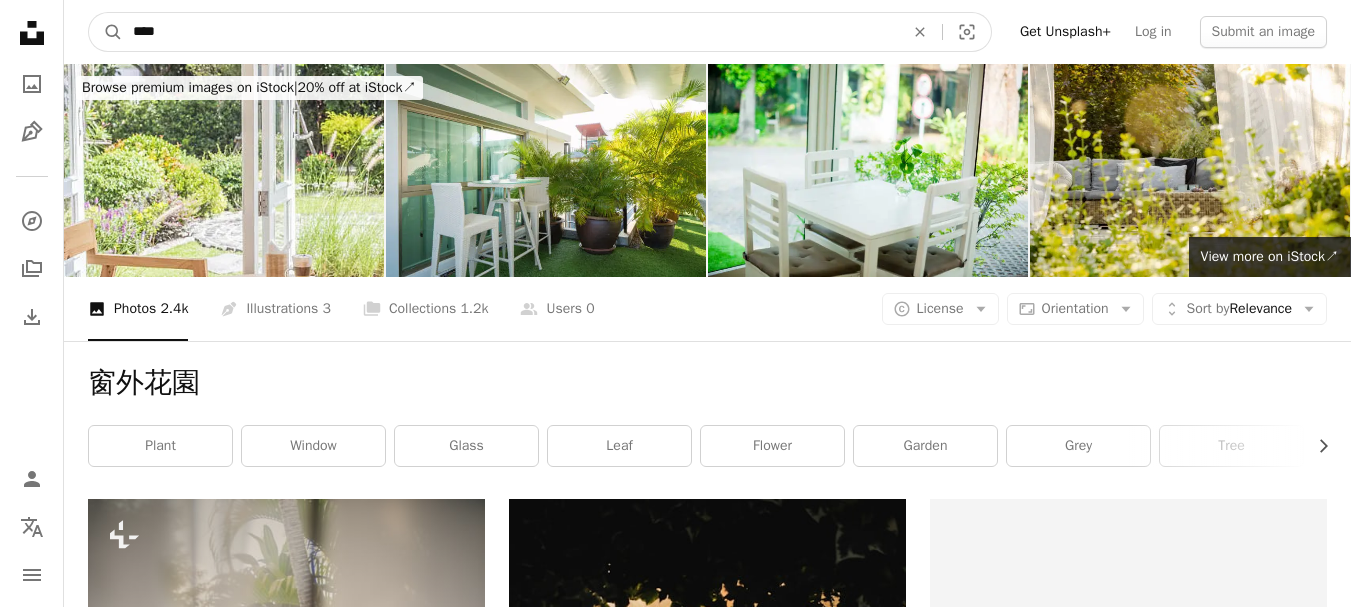 drag, startPoint x: 163, startPoint y: 21, endPoint x: 130, endPoint y: 21, distance: 33 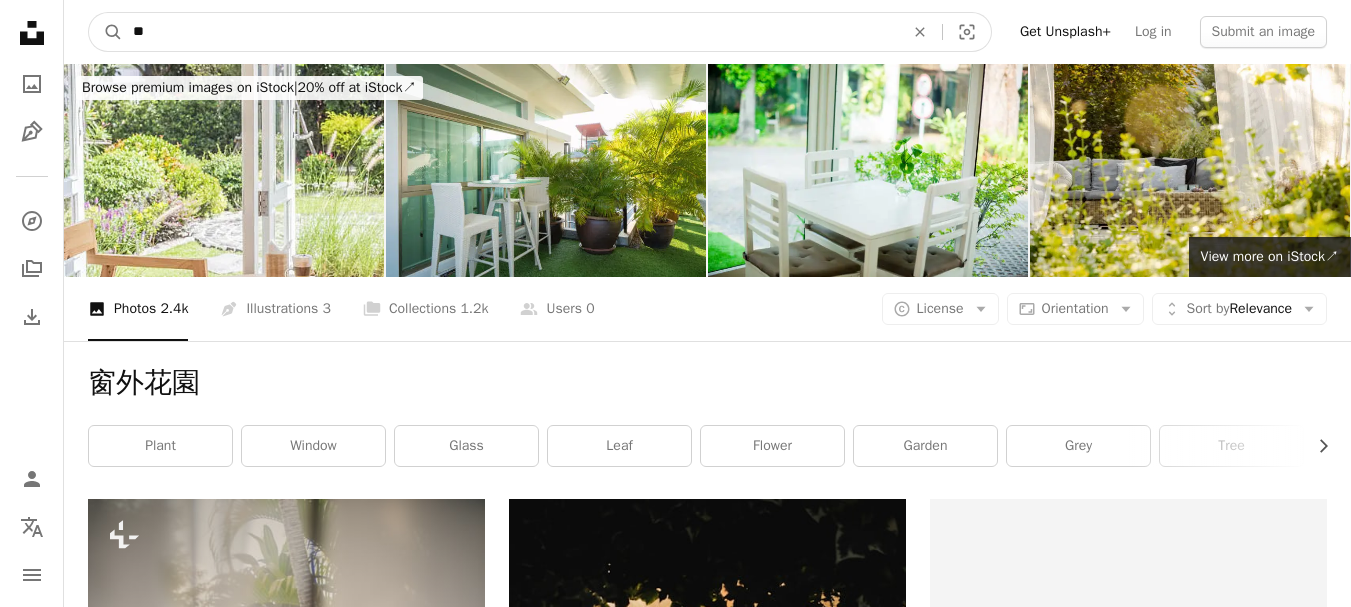 type on "**" 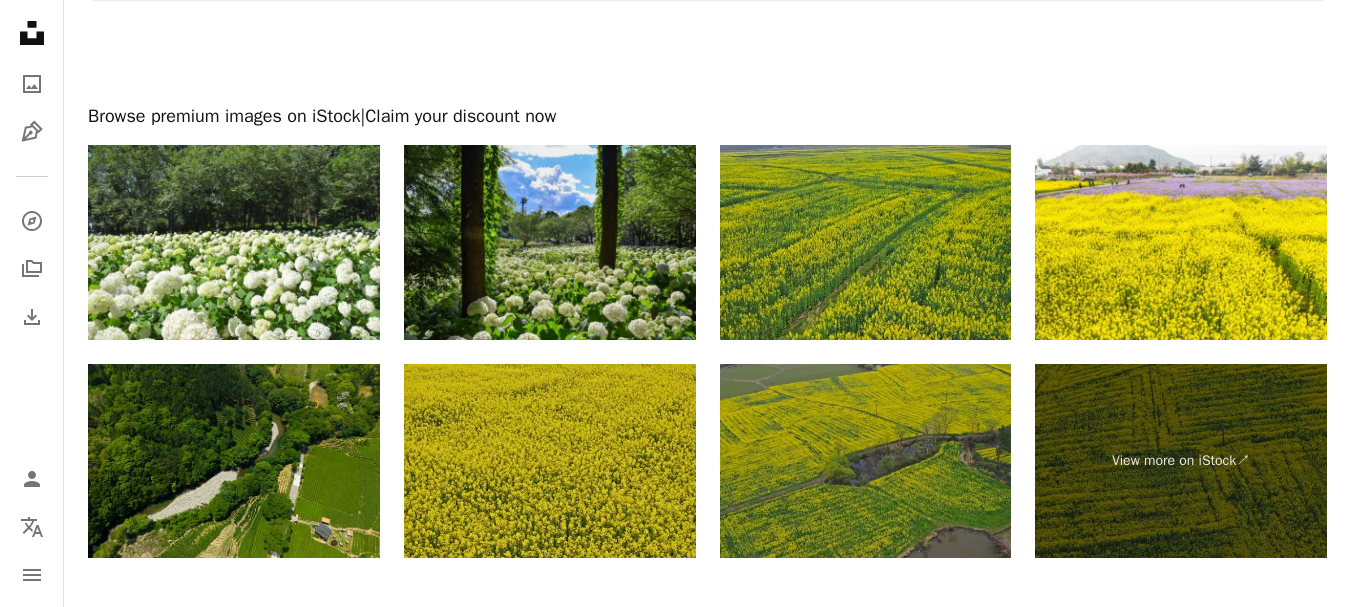 scroll, scrollTop: 4002, scrollLeft: 0, axis: vertical 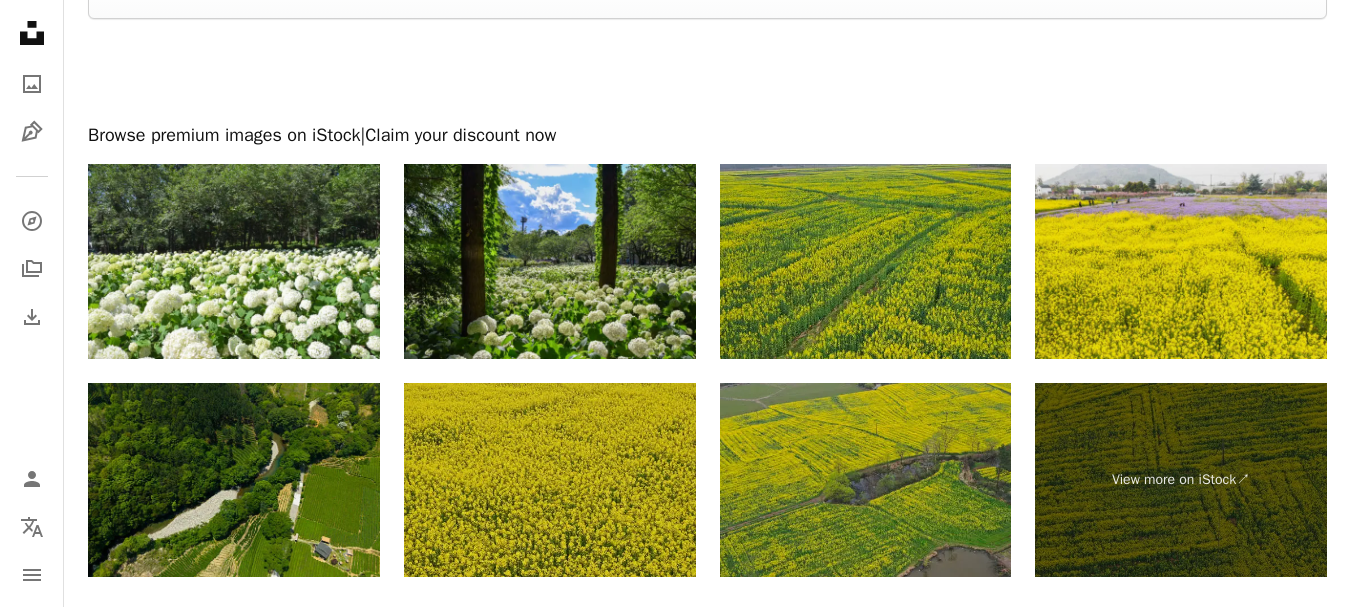 click at bounding box center (1181, 261) 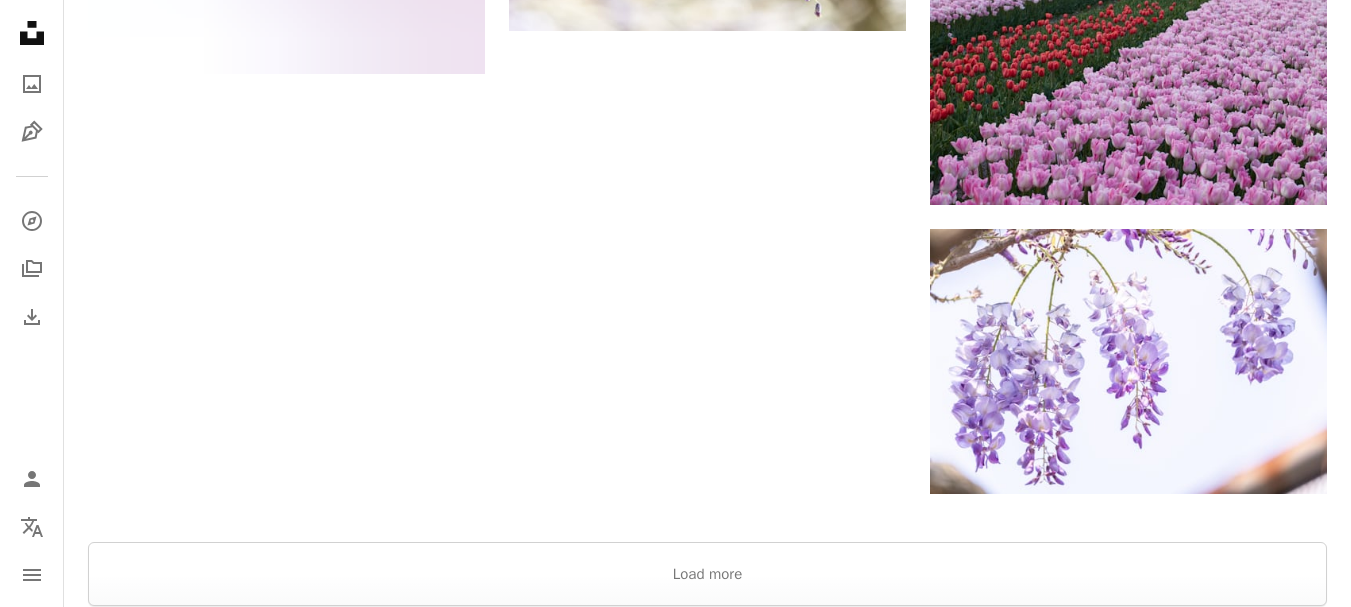 scroll, scrollTop: 3502, scrollLeft: 0, axis: vertical 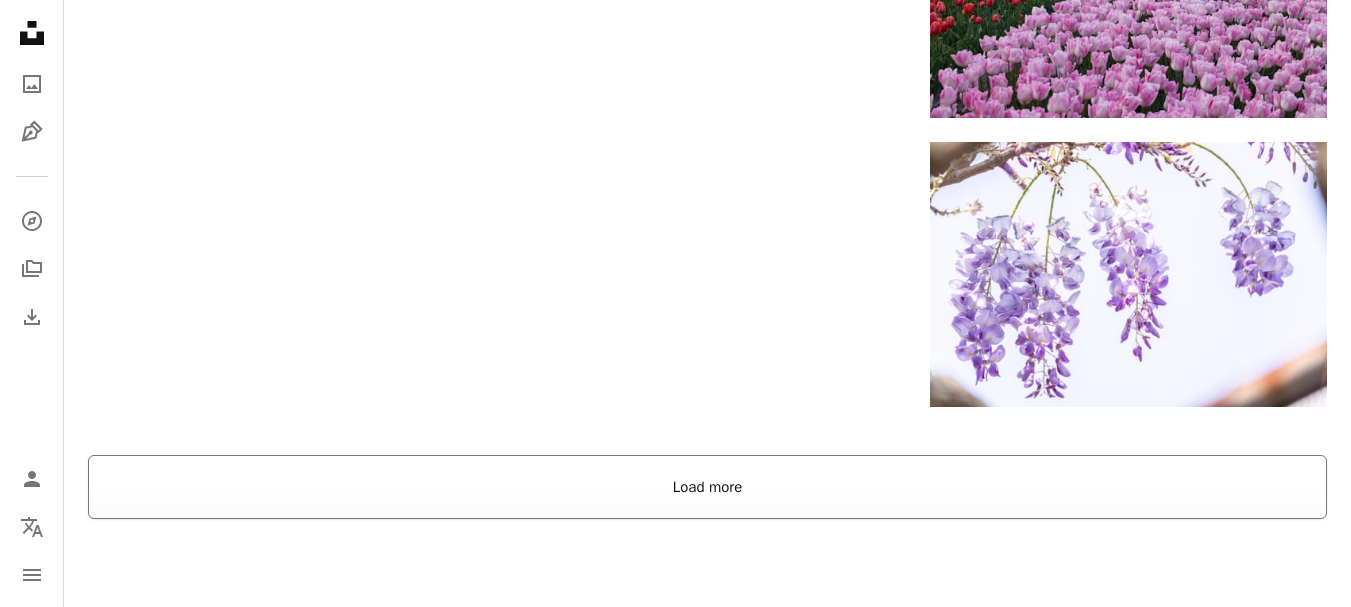 click on "Load more" at bounding box center (707, 487) 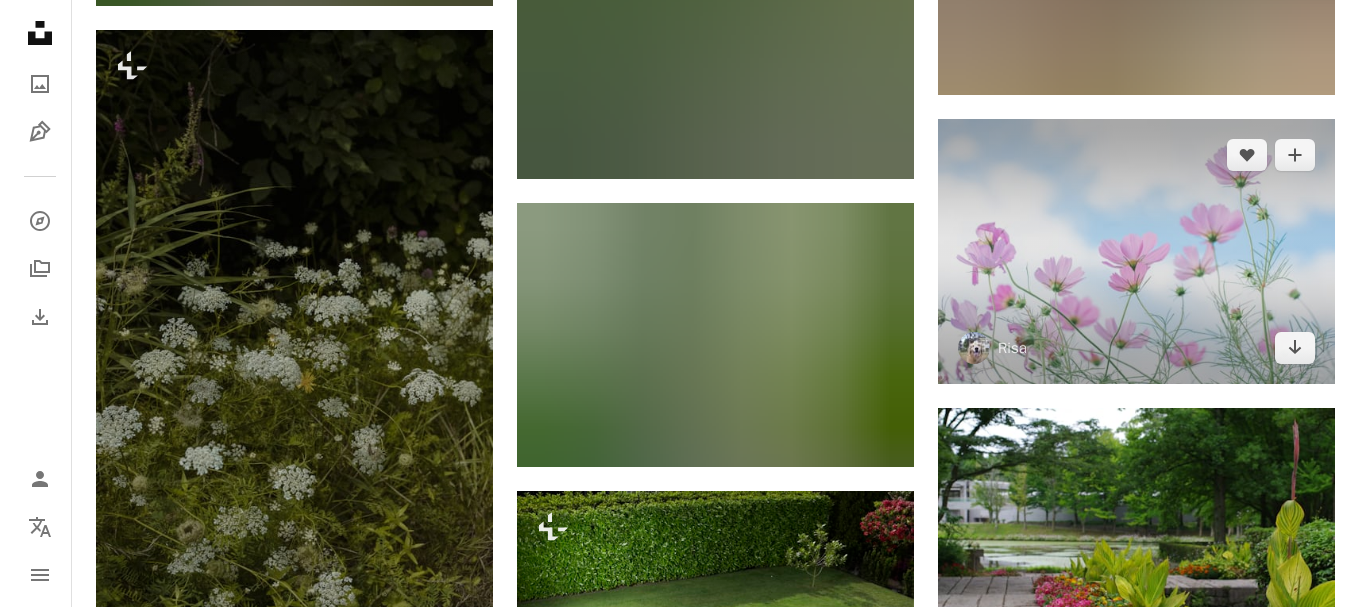scroll, scrollTop: 11202, scrollLeft: 0, axis: vertical 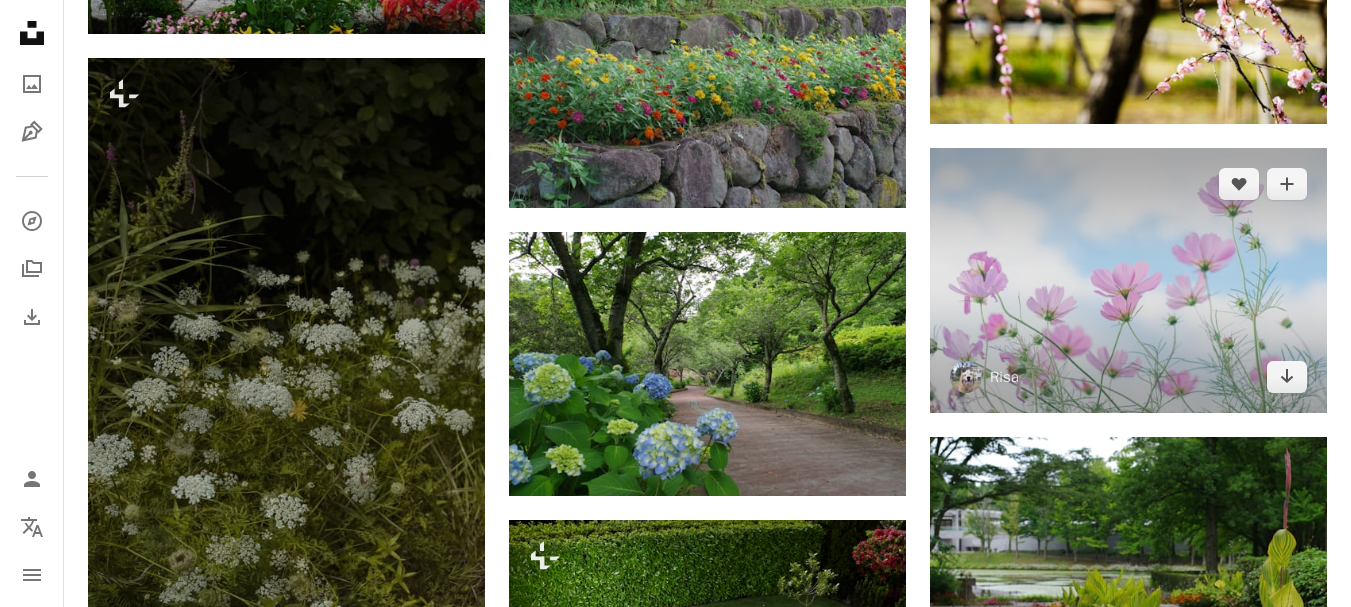 click at bounding box center (1128, 280) 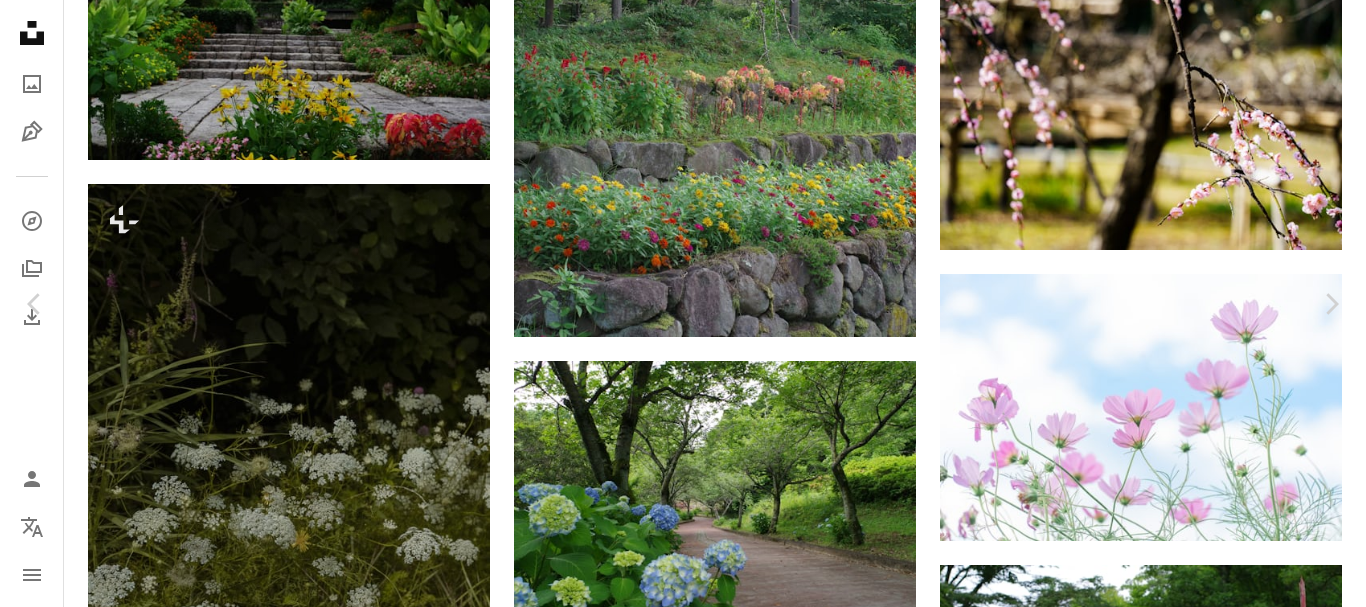 scroll, scrollTop: 2900, scrollLeft: 0, axis: vertical 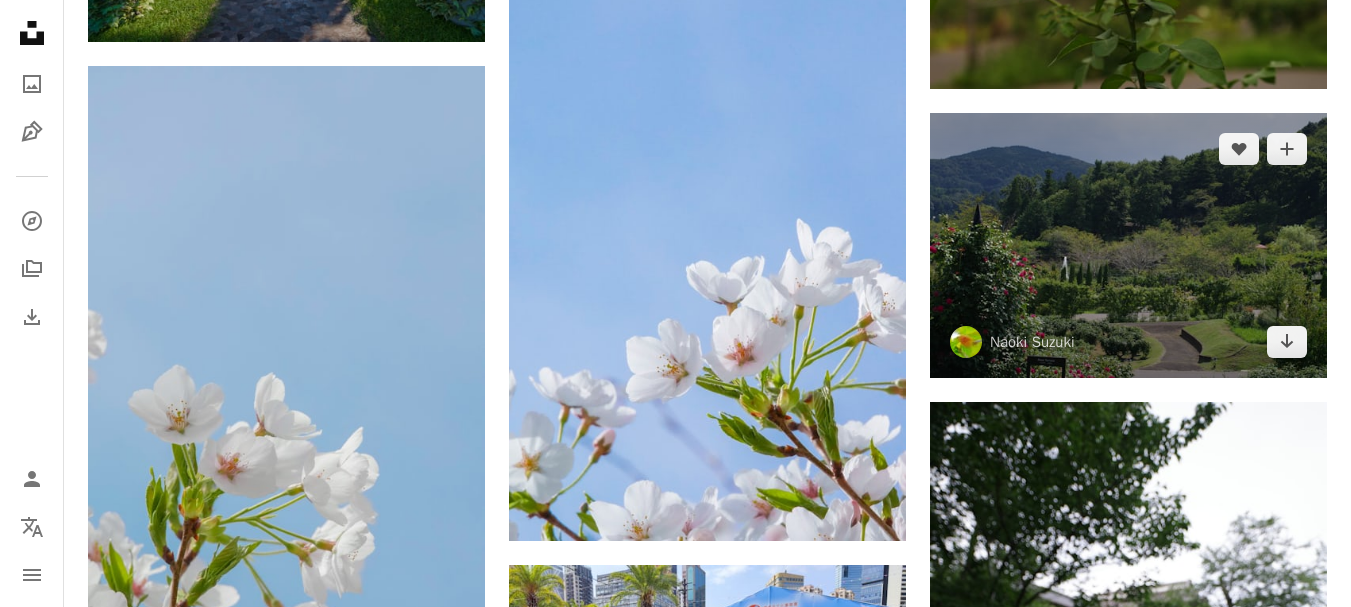 click at bounding box center [1128, 245] 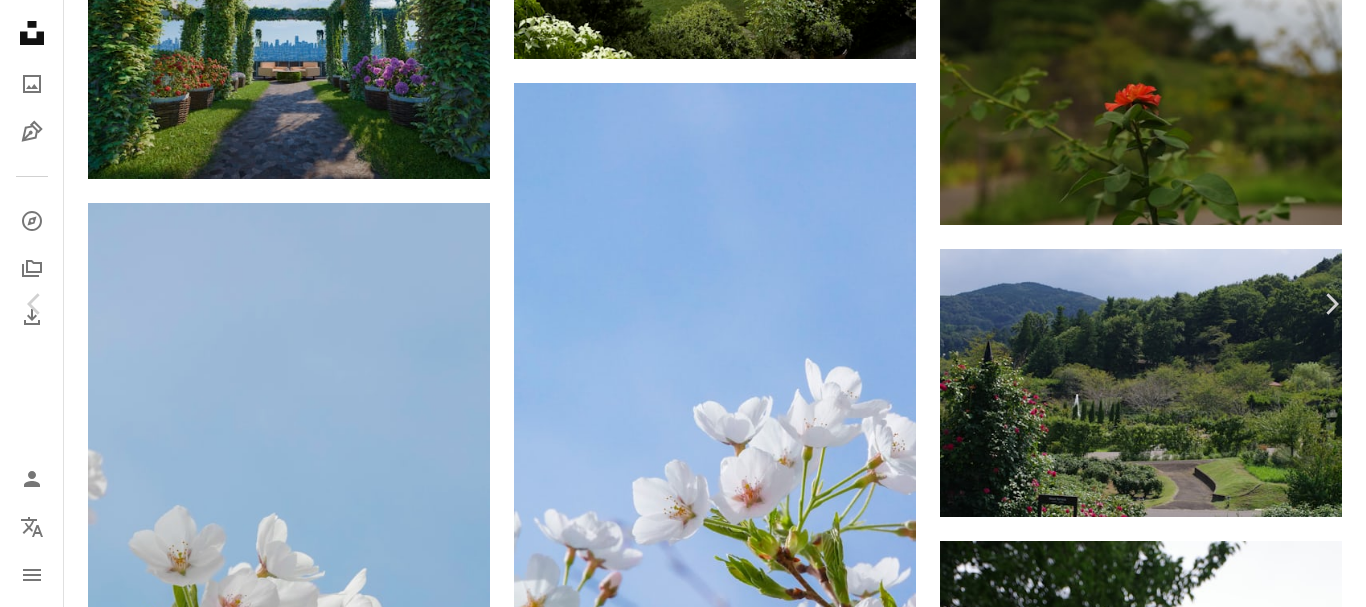 scroll, scrollTop: 200, scrollLeft: 0, axis: vertical 